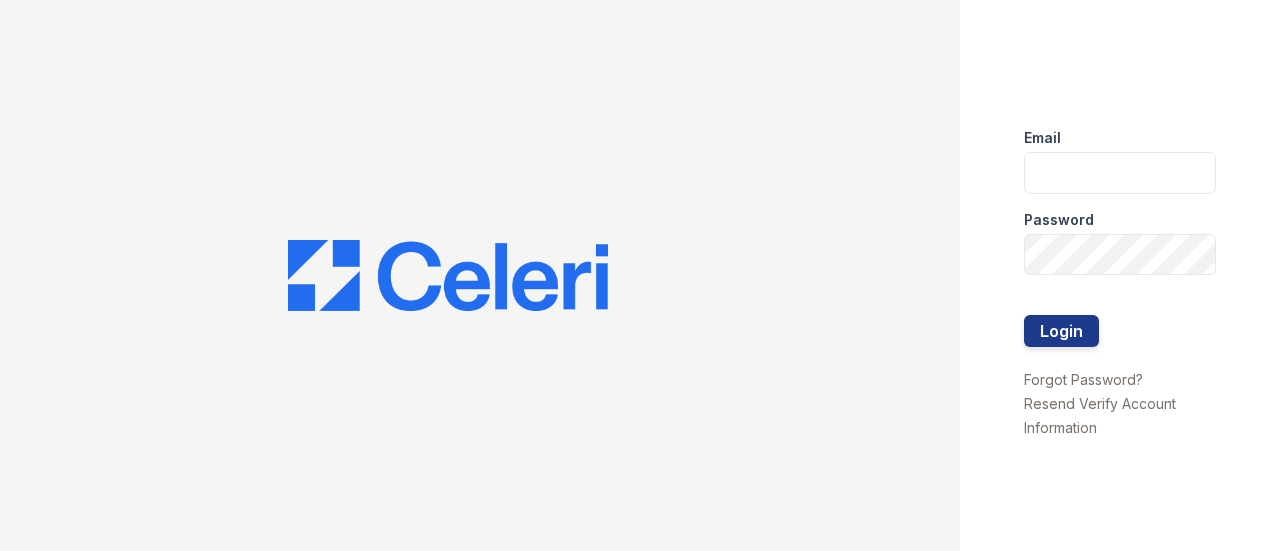 scroll, scrollTop: 0, scrollLeft: 0, axis: both 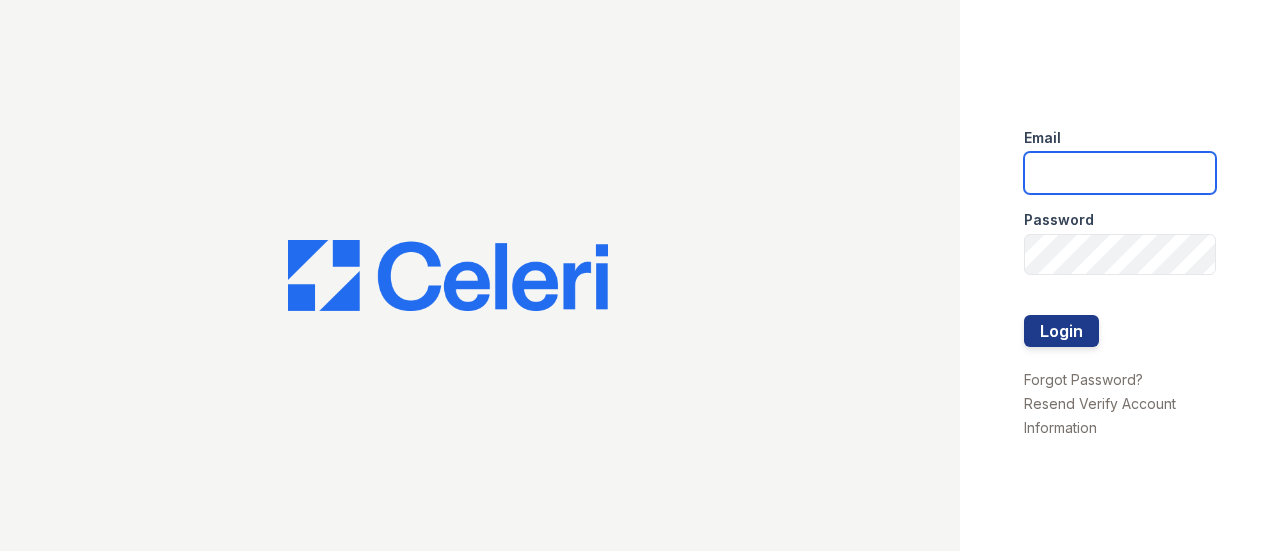 type on "[USERNAME]@[DOMAIN].com" 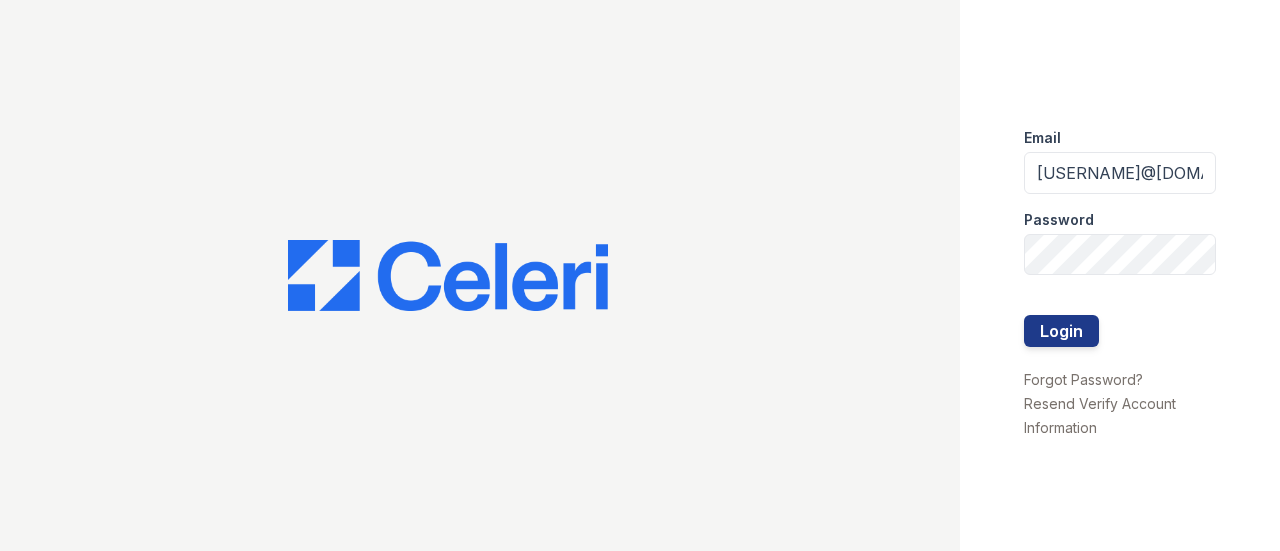 click at bounding box center (1120, 295) 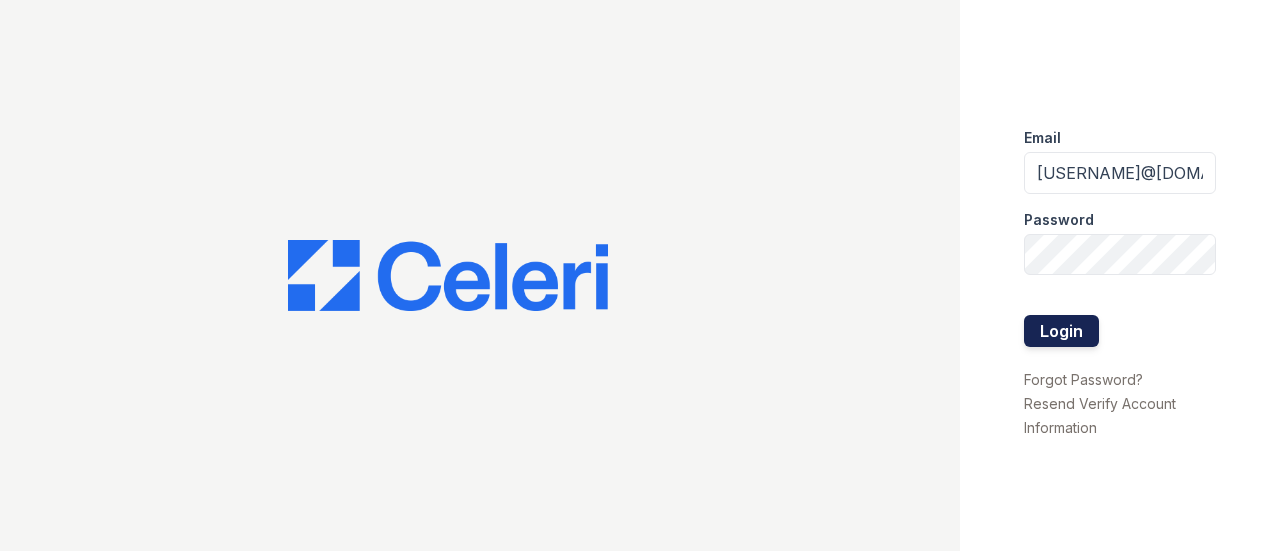 click on "Login" at bounding box center (1061, 331) 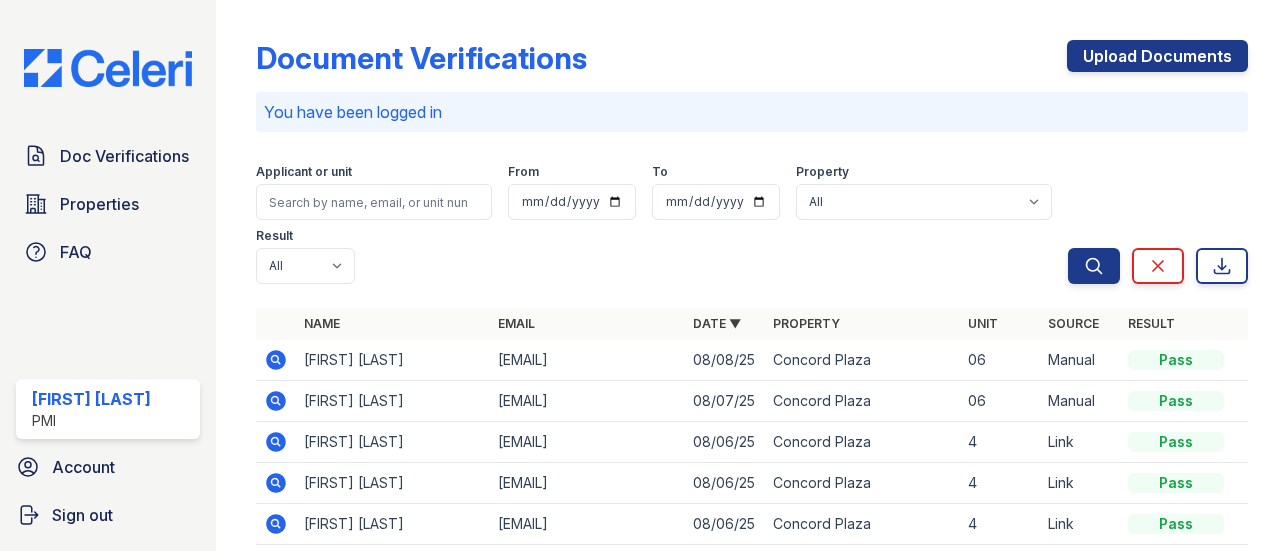 scroll, scrollTop: 0, scrollLeft: 0, axis: both 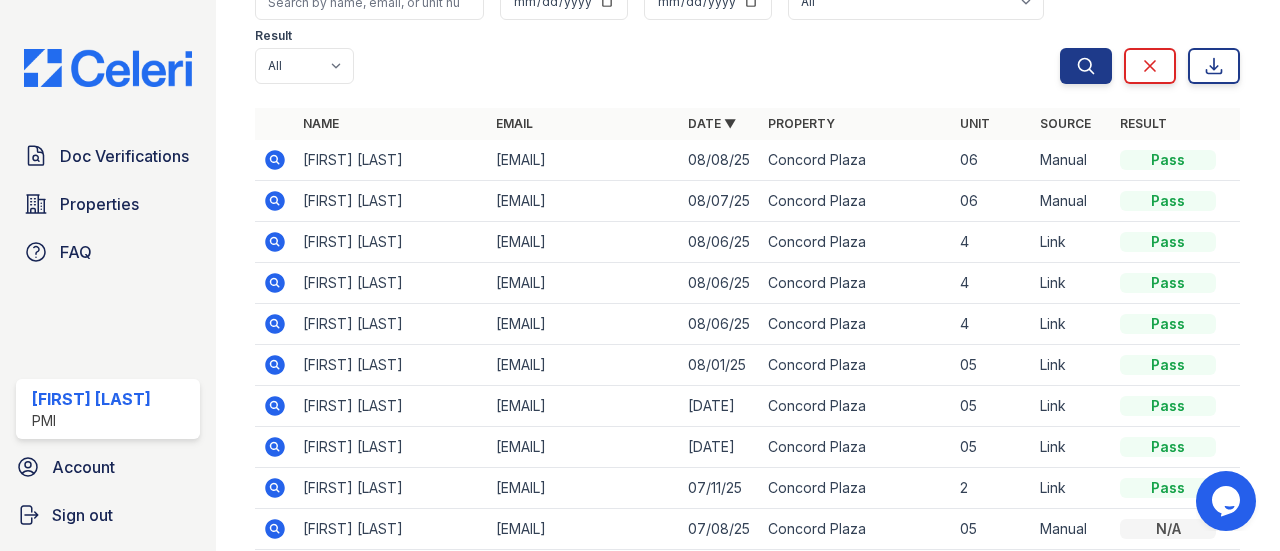 click 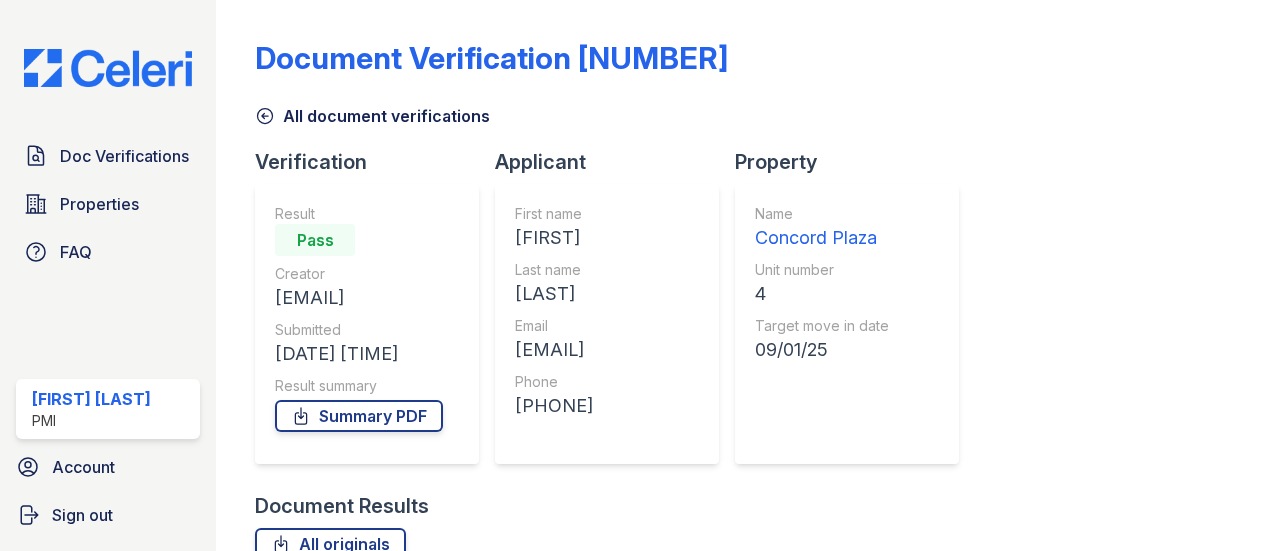 scroll, scrollTop: 0, scrollLeft: 0, axis: both 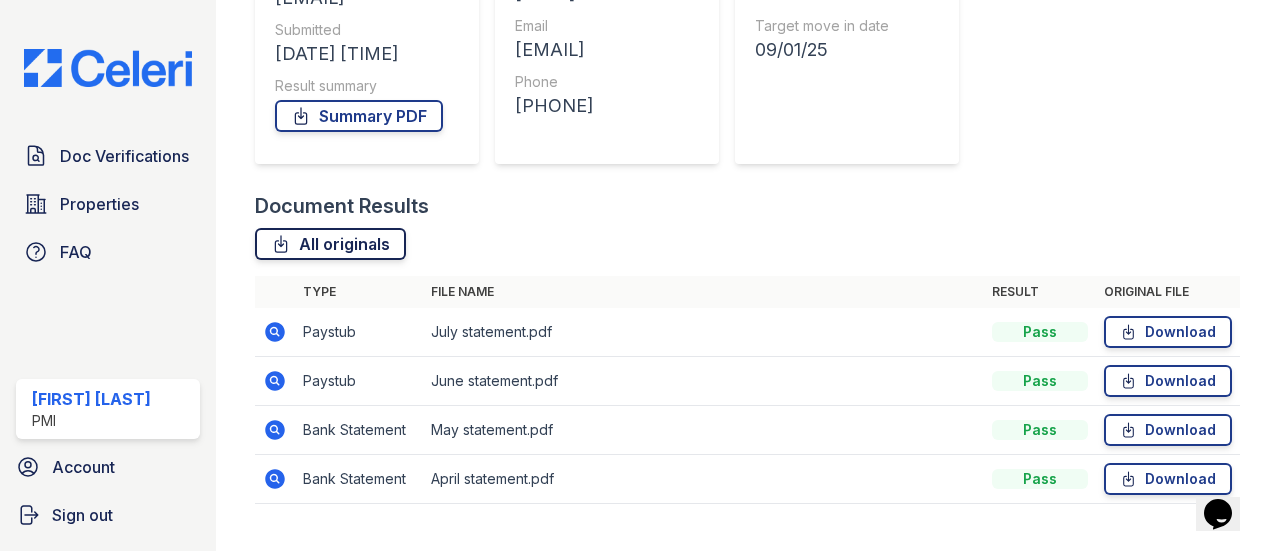 click on "All originals" at bounding box center [330, 244] 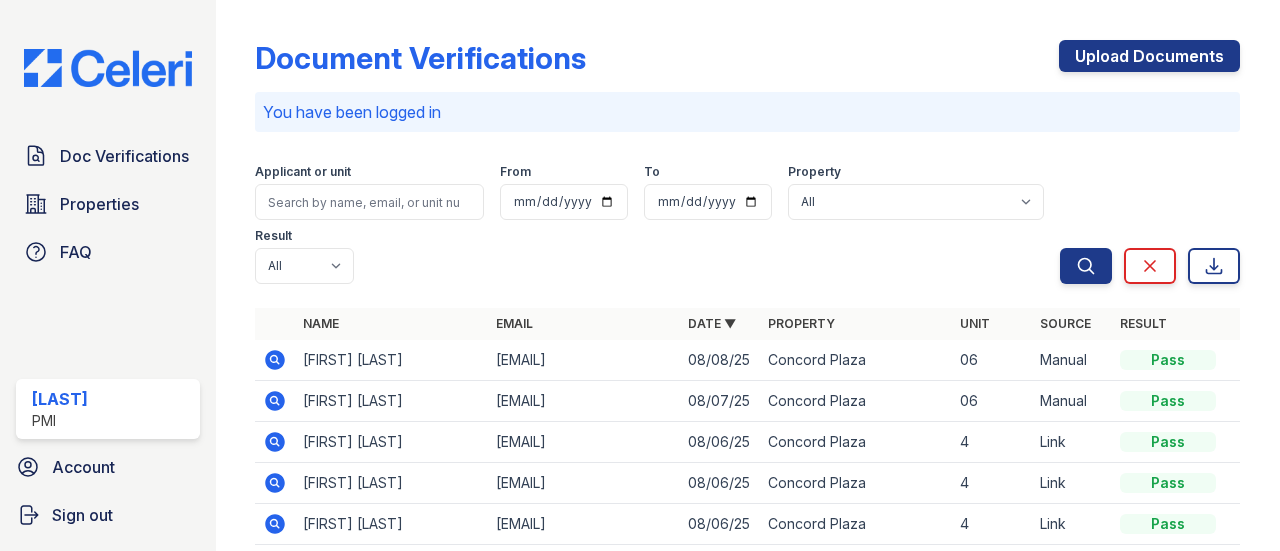 scroll, scrollTop: 0, scrollLeft: 0, axis: both 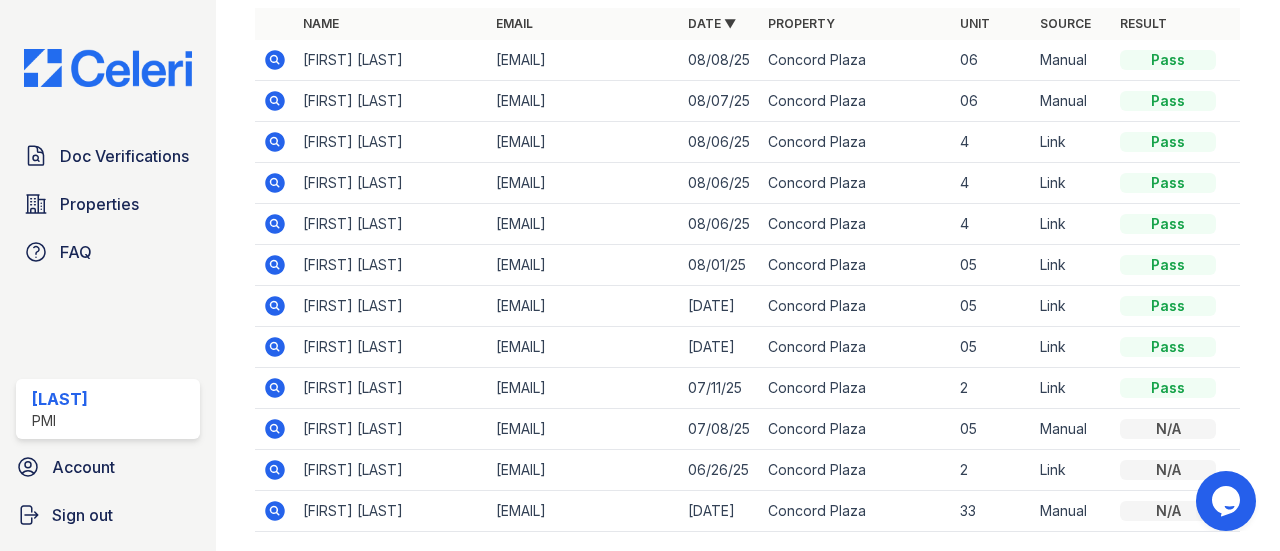 click on "[FIRST] [LAST]" at bounding box center [391, 224] 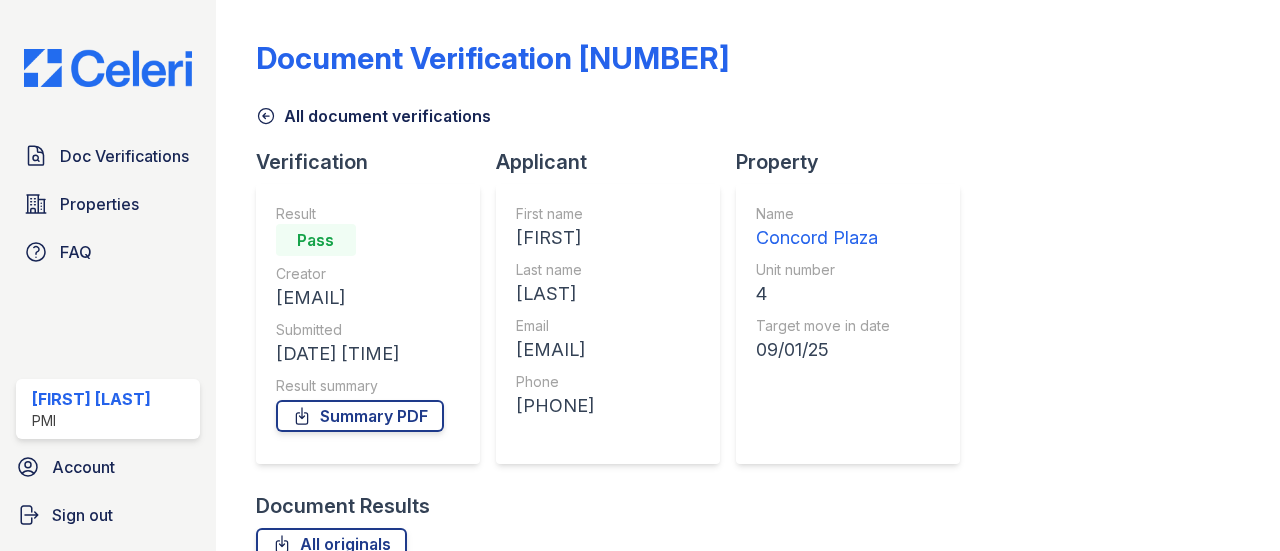 scroll, scrollTop: 0, scrollLeft: 0, axis: both 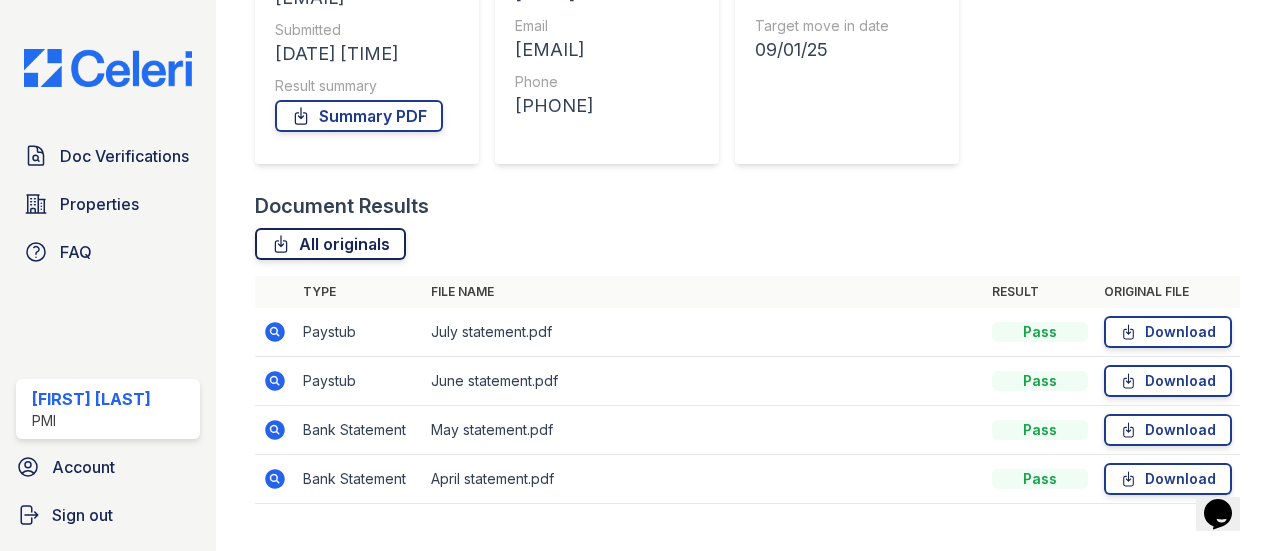 click on "All originals" at bounding box center (330, 244) 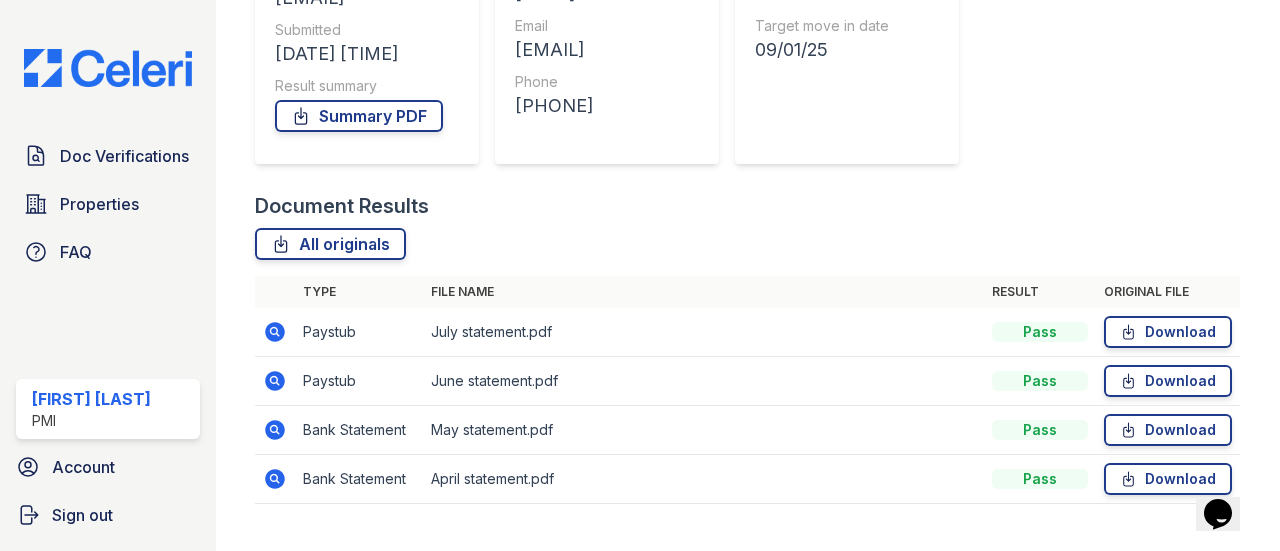 click on "Document Verification 173237
All document verifications
Verification
Result
Pass
Creator
cjcapspizza@gmail.com
Submitted
08/06/25 02:06:15 PM
Result summary
Summary PDF
Applicant
First name
Christopher
Last name
Jackson
Email
cjcapspizza@gmail.com
Phone
+19162817622
Property
Name
Concord Plaza
Unit number
4
Target move in date
09/01/25
Document Results
All originals
Type
File name
Result
Original file
Paystub
July statement.pdf" at bounding box center [747, 116] 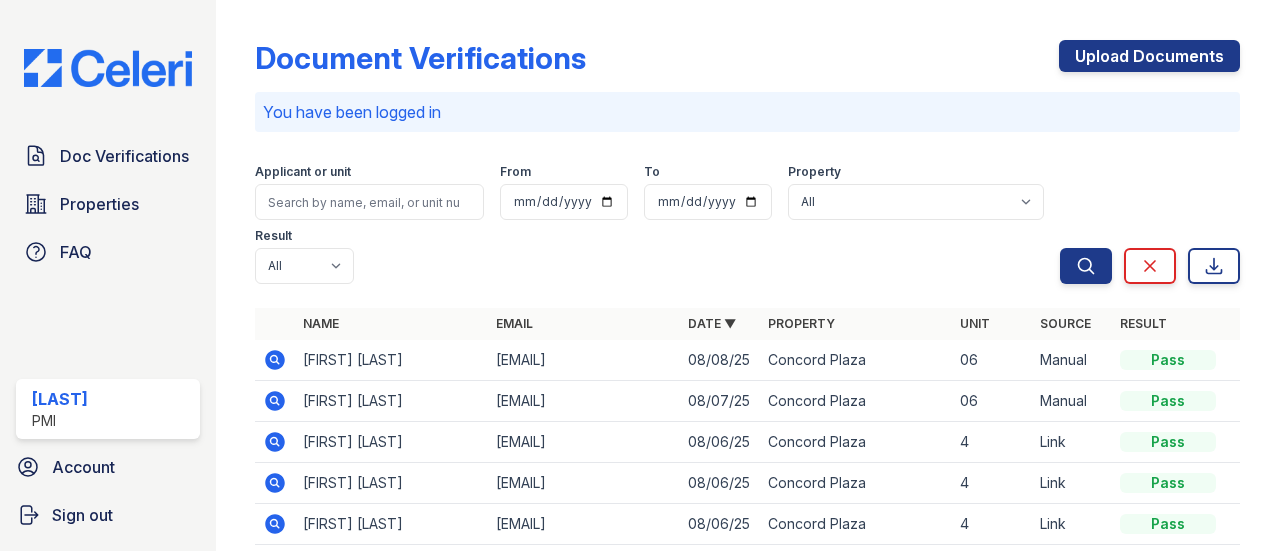 scroll, scrollTop: 0, scrollLeft: 0, axis: both 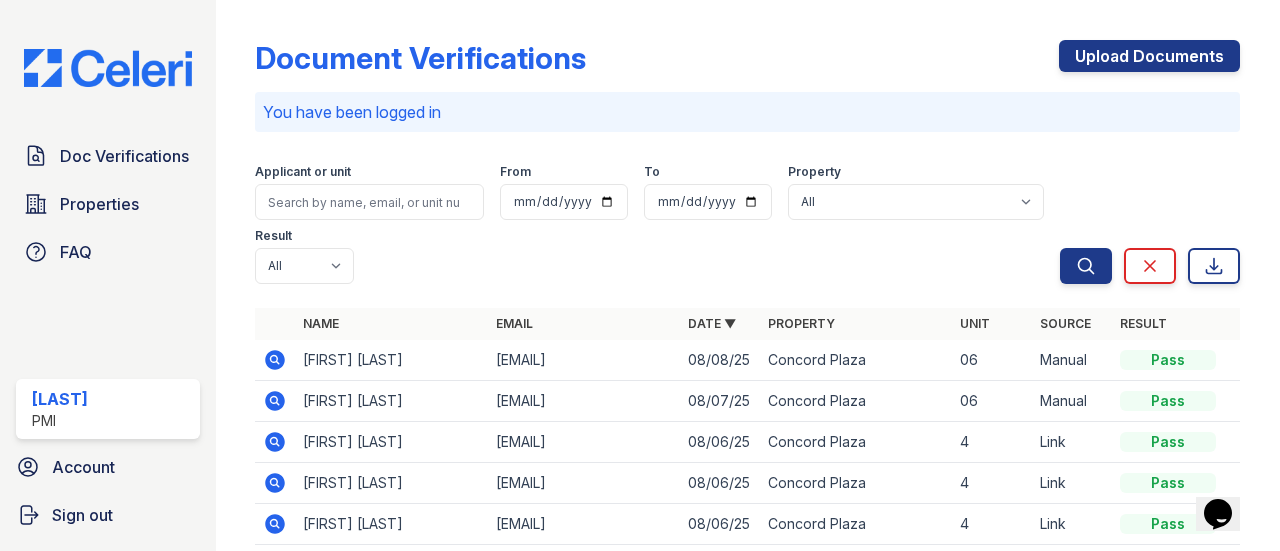 click 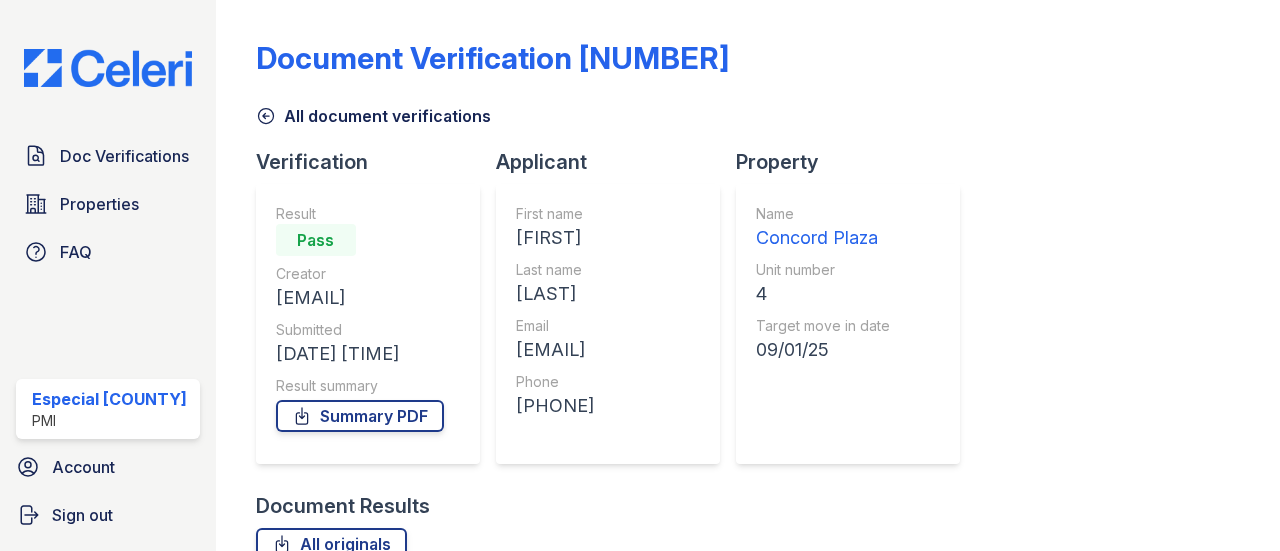 scroll, scrollTop: 0, scrollLeft: 0, axis: both 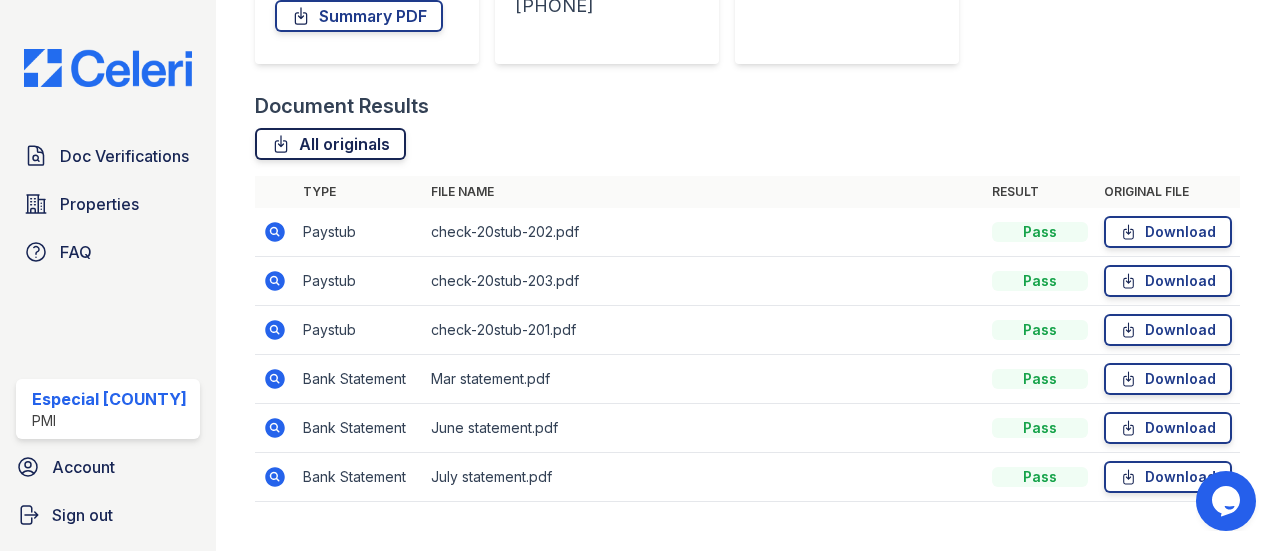 click on "All originals" at bounding box center [330, 144] 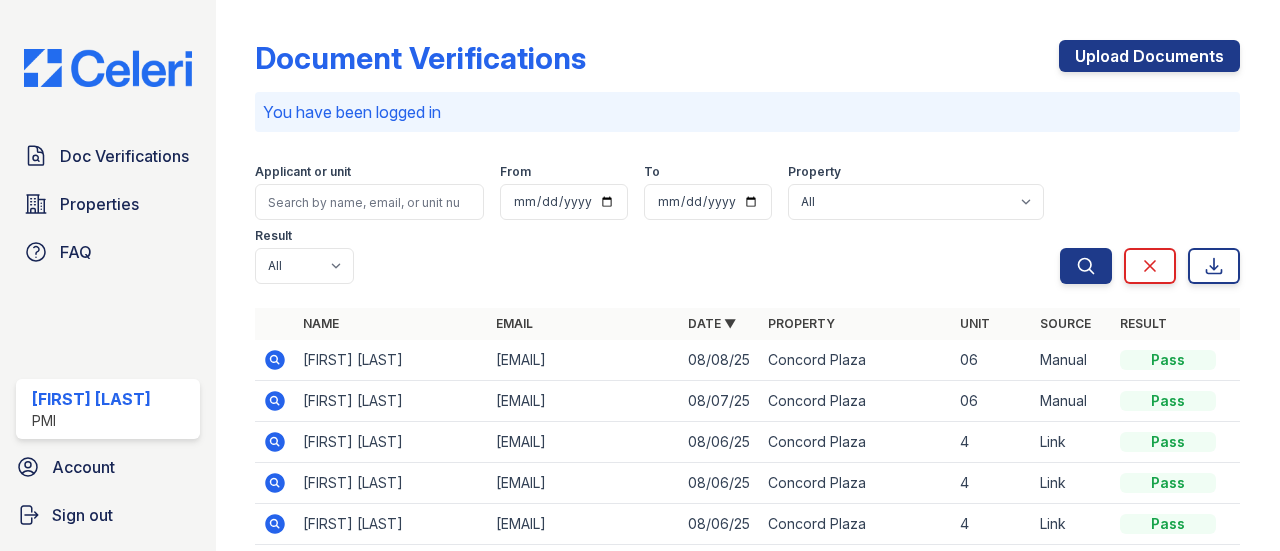 scroll, scrollTop: 0, scrollLeft: 0, axis: both 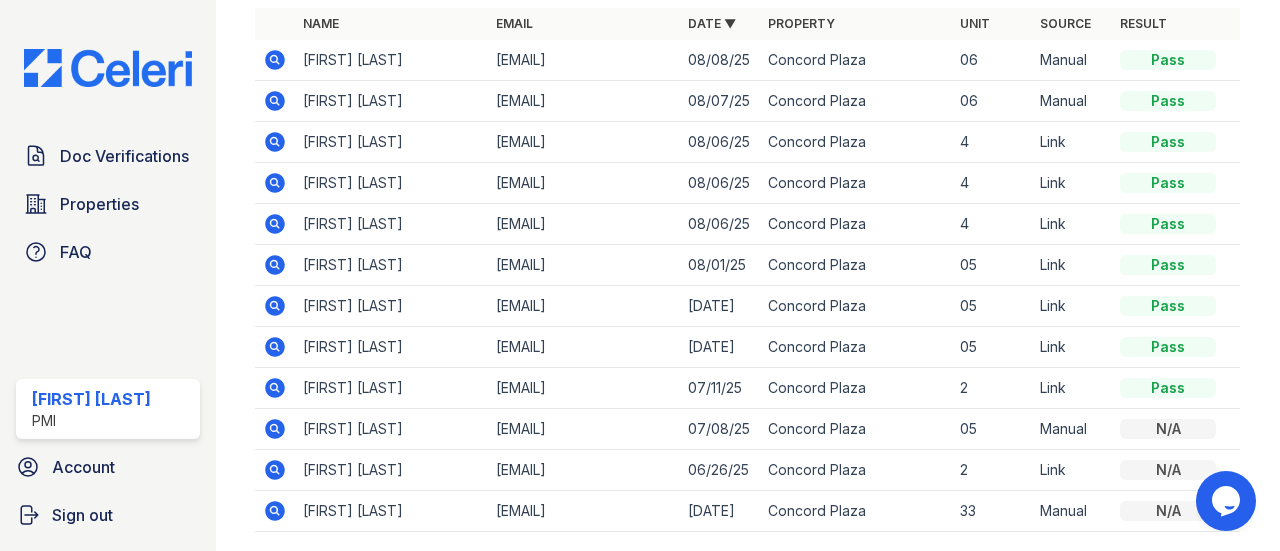 click 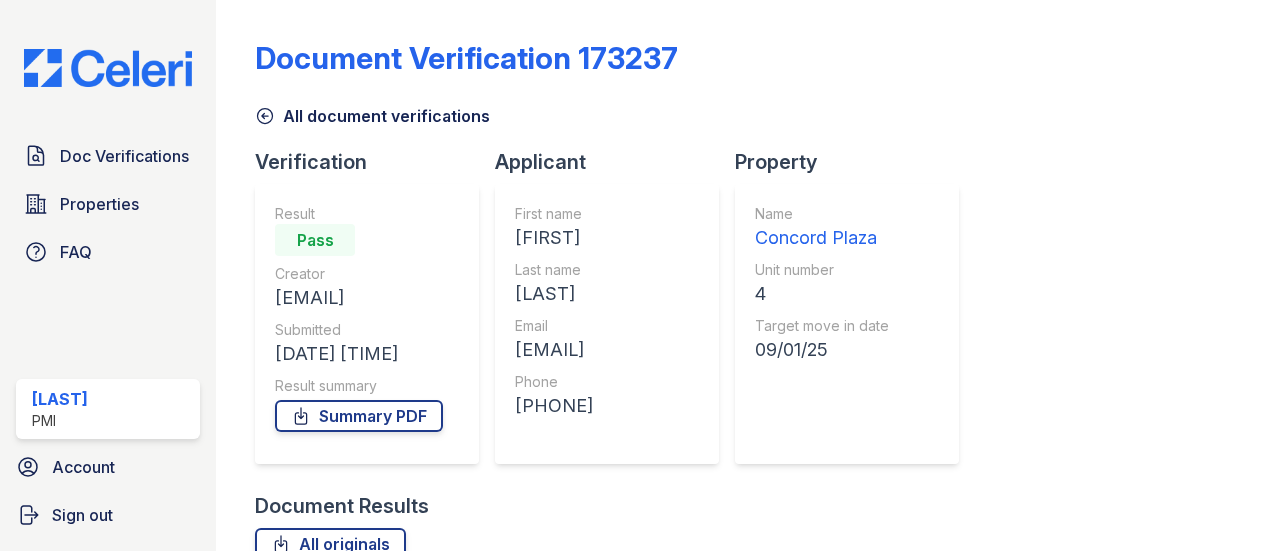 scroll, scrollTop: 0, scrollLeft: 0, axis: both 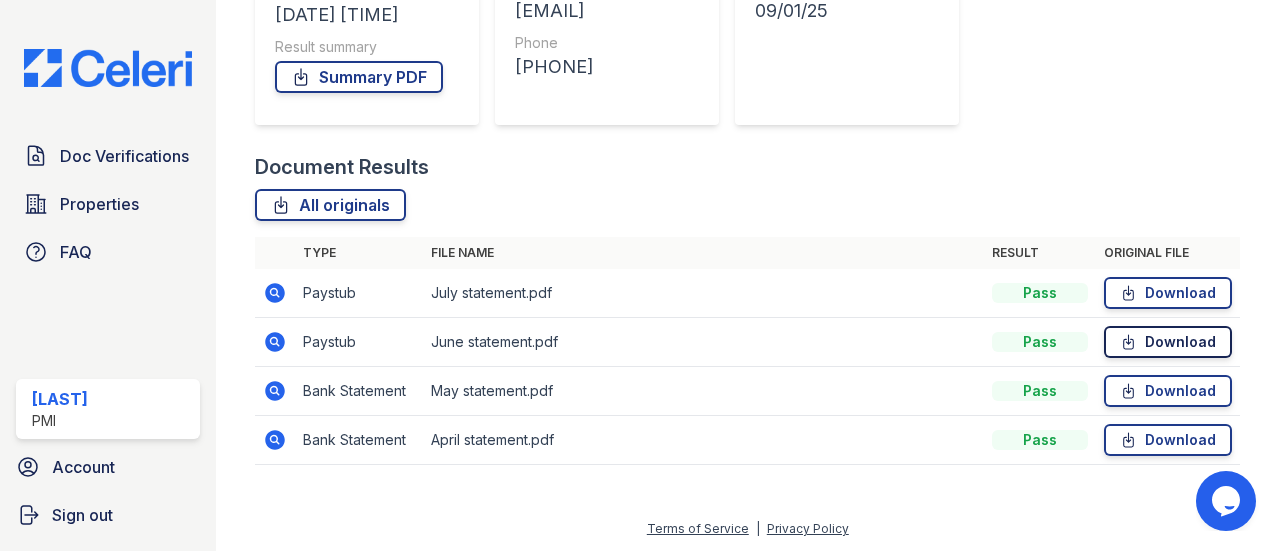 click on "Download" at bounding box center (1168, 342) 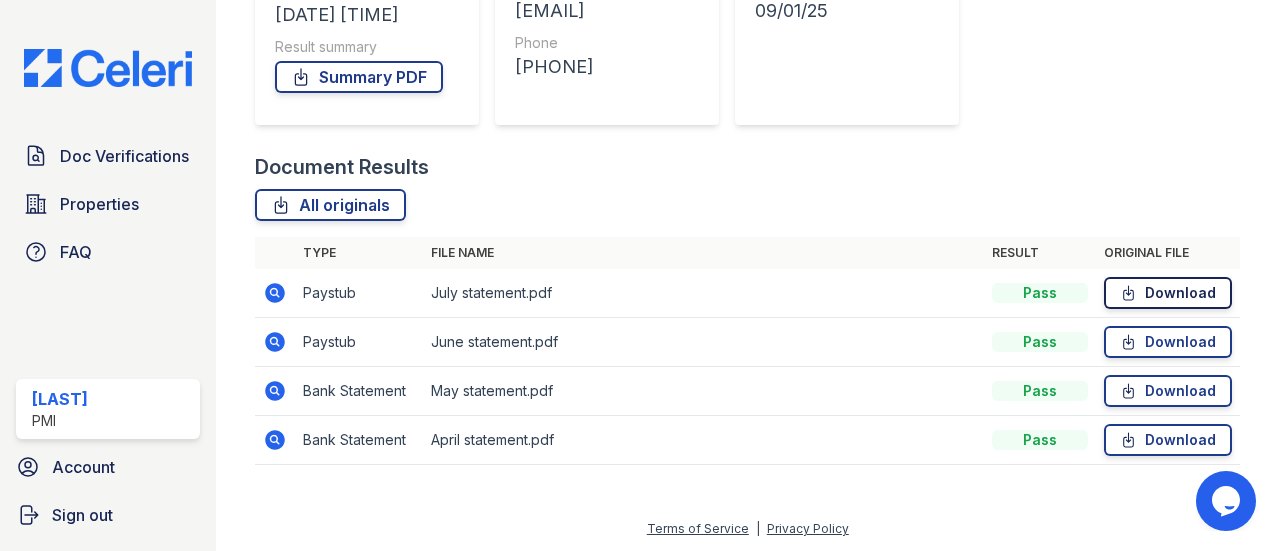 click on "Download" at bounding box center [1168, 293] 